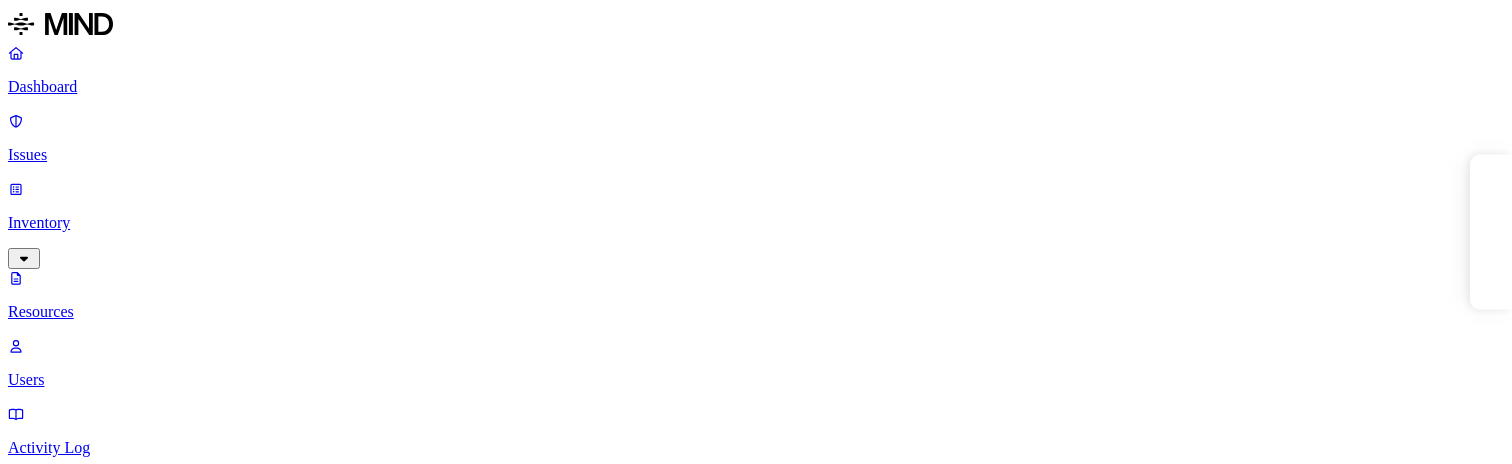 scroll, scrollTop: 0, scrollLeft: 0, axis: both 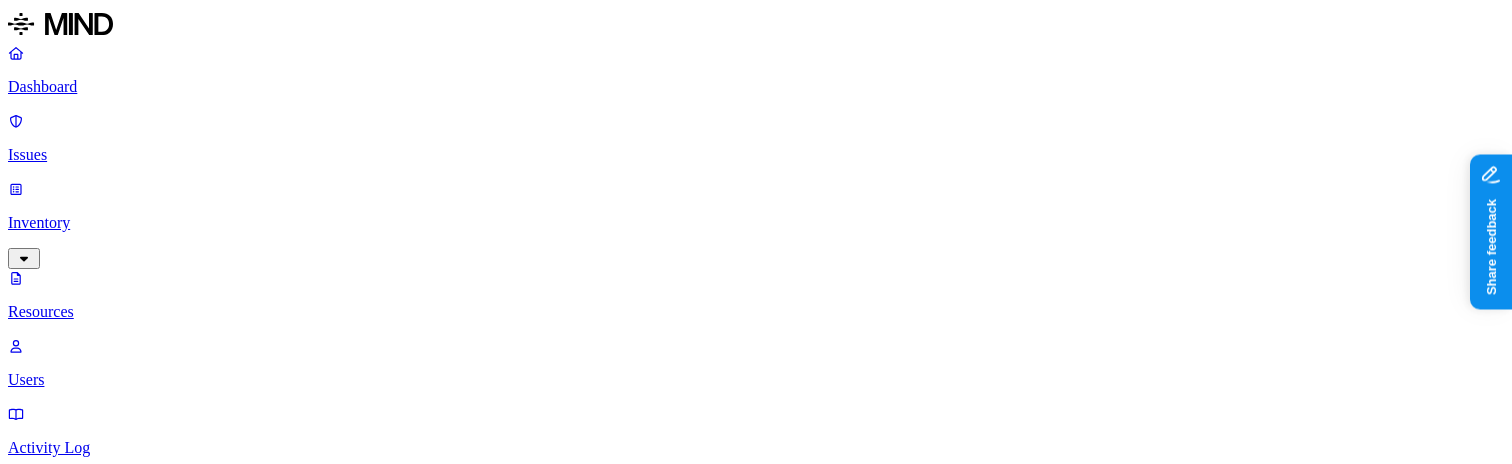 click 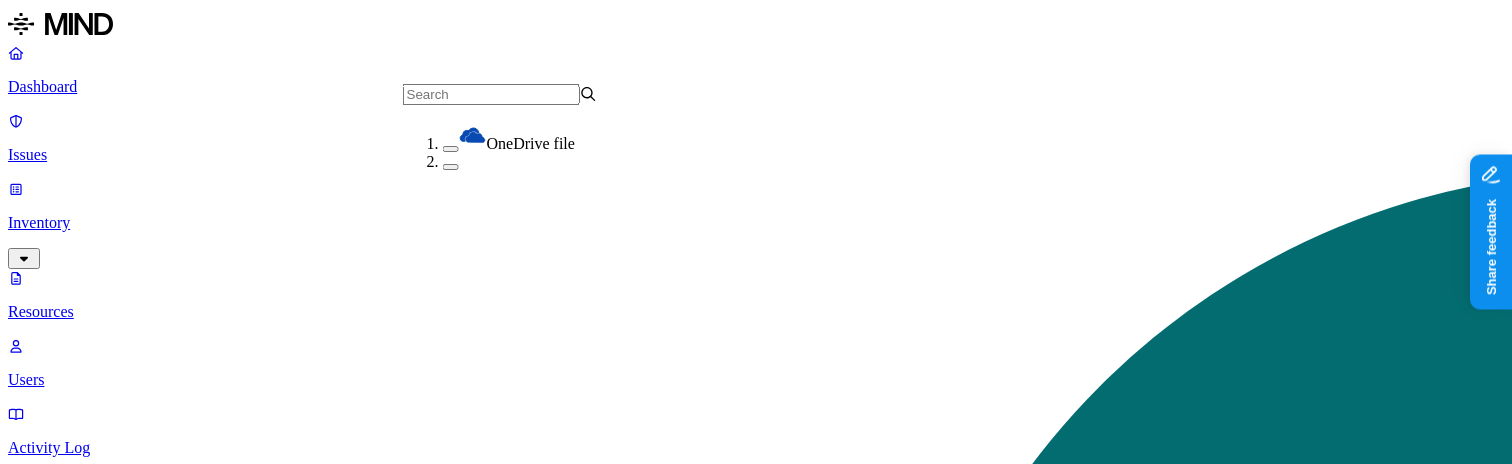 scroll, scrollTop: 313, scrollLeft: 0, axis: vertical 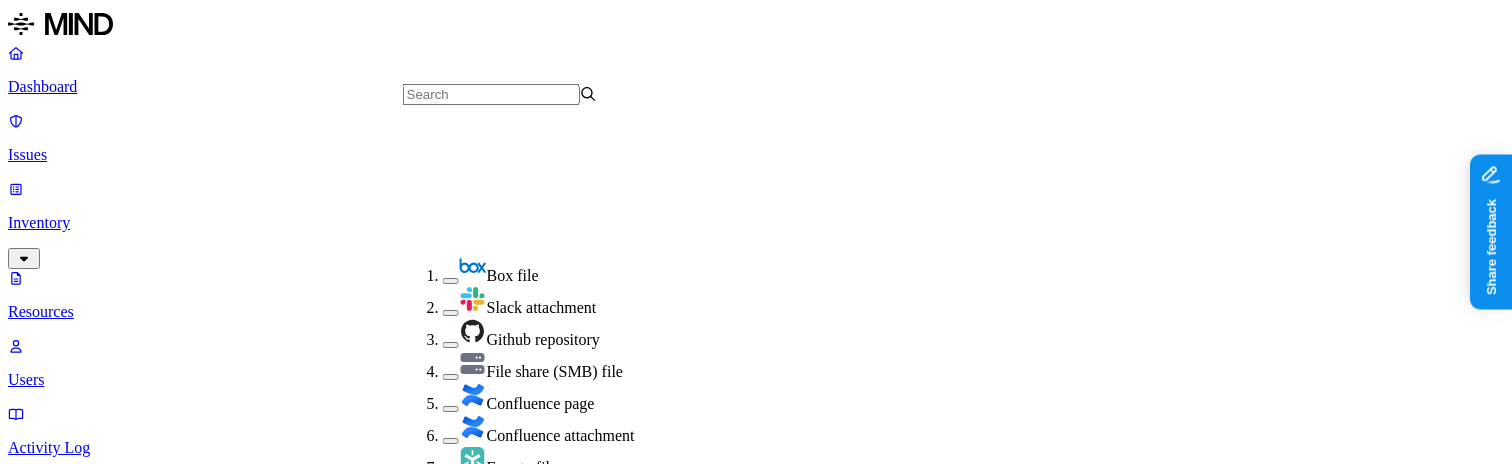 click on "Kind: Jira attachment File type Classification Category Data types Labels Access Last access Drive name Encrypted" at bounding box center [756, 1069] 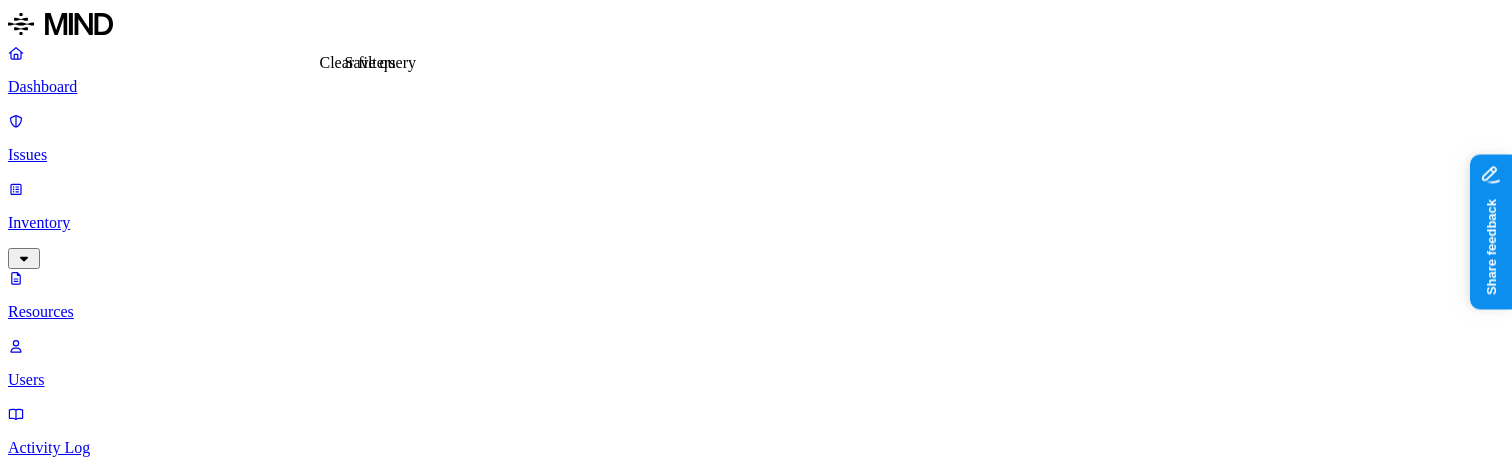 click 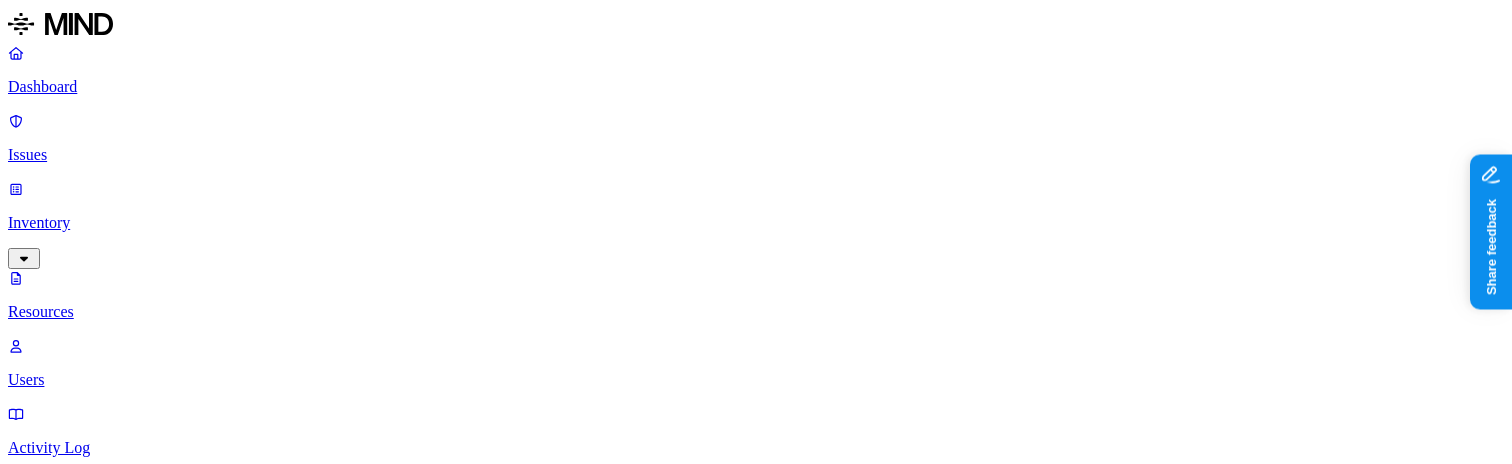 click on "Last access" at bounding box center [624, 1069] 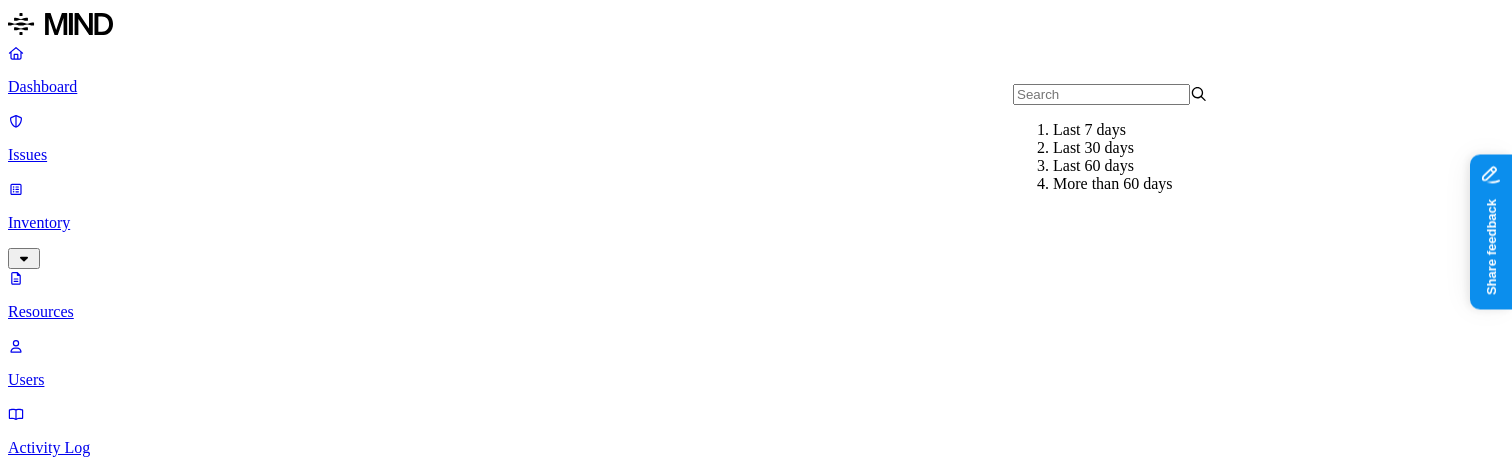 click on "Last 7 days" at bounding box center [1150, 130] 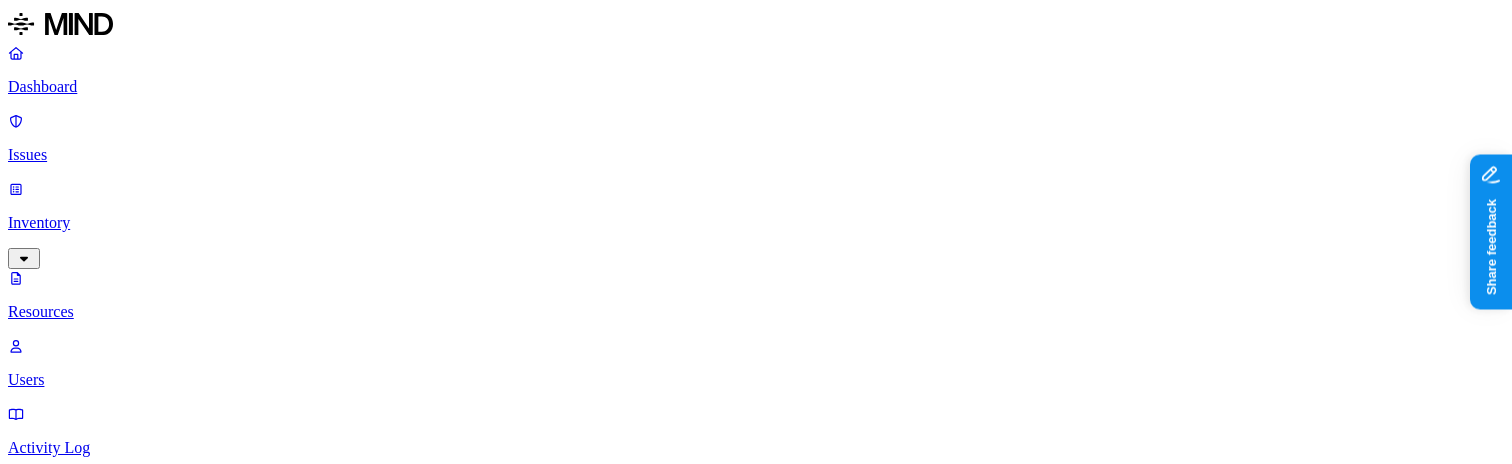 click on "–" at bounding box center (2794, 1299) 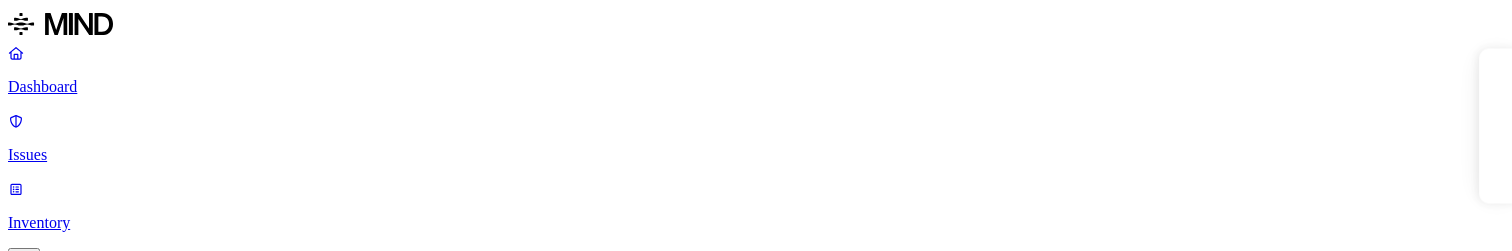 scroll, scrollTop: 0, scrollLeft: 0, axis: both 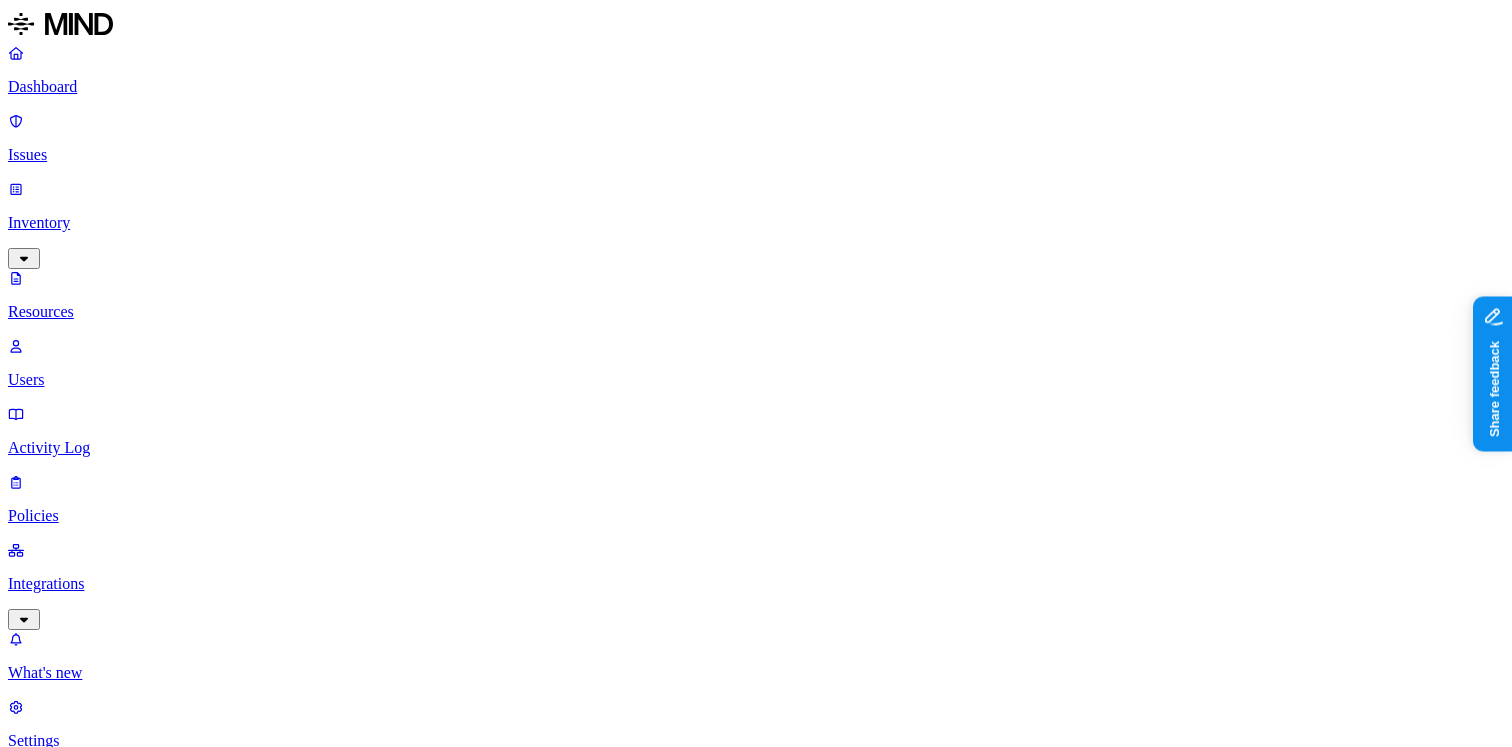 click on "–" at bounding box center [2767, 1278] 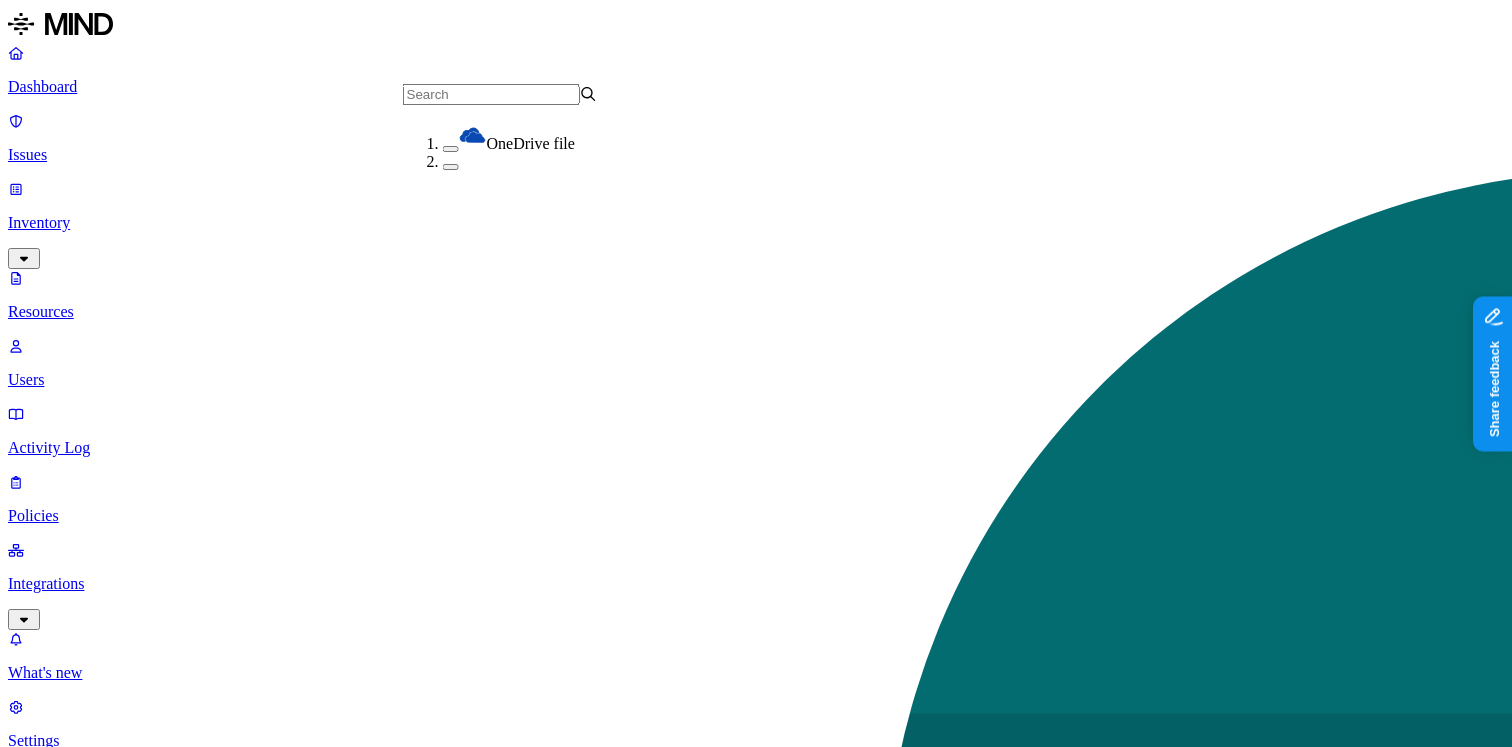 click on "Google shared drive file" at bounding box center (520, 2895) 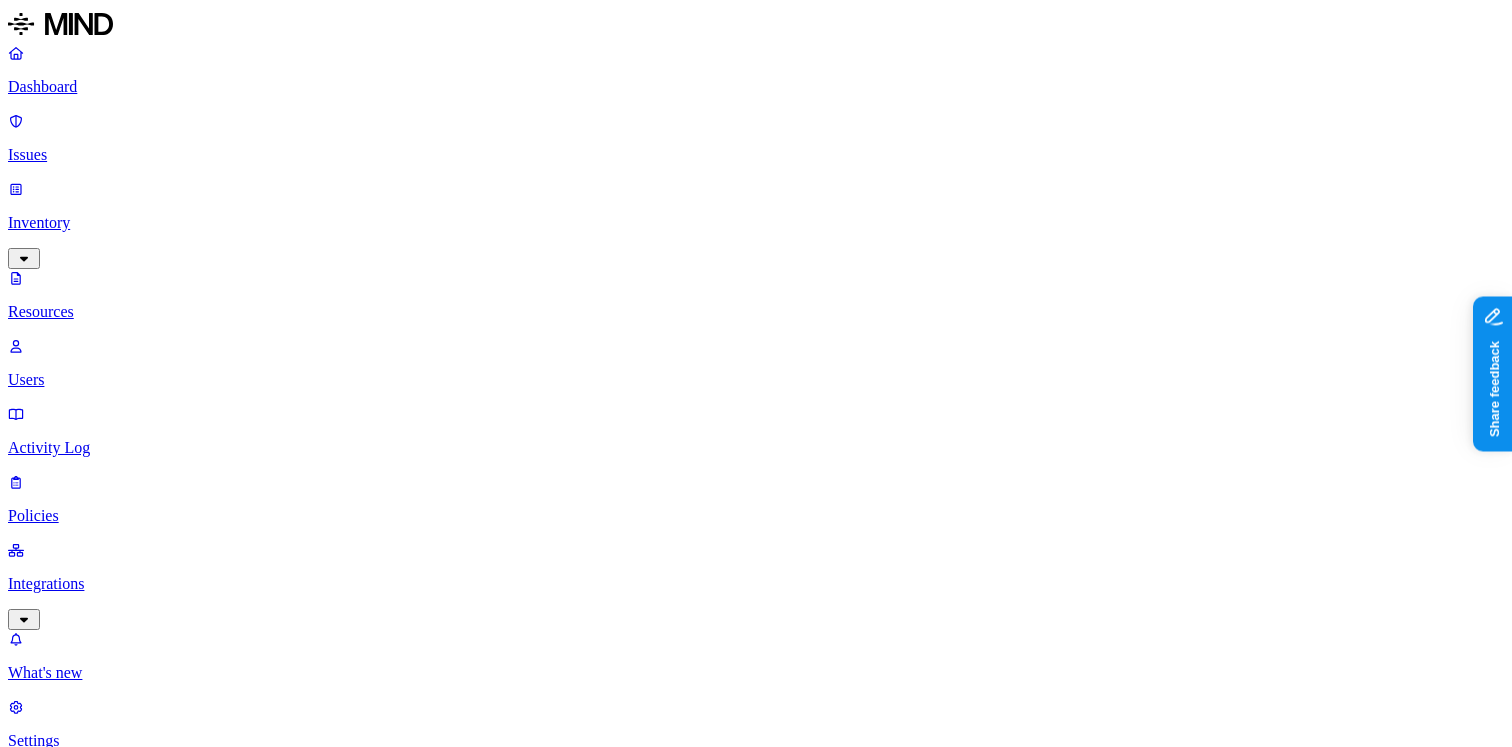 click 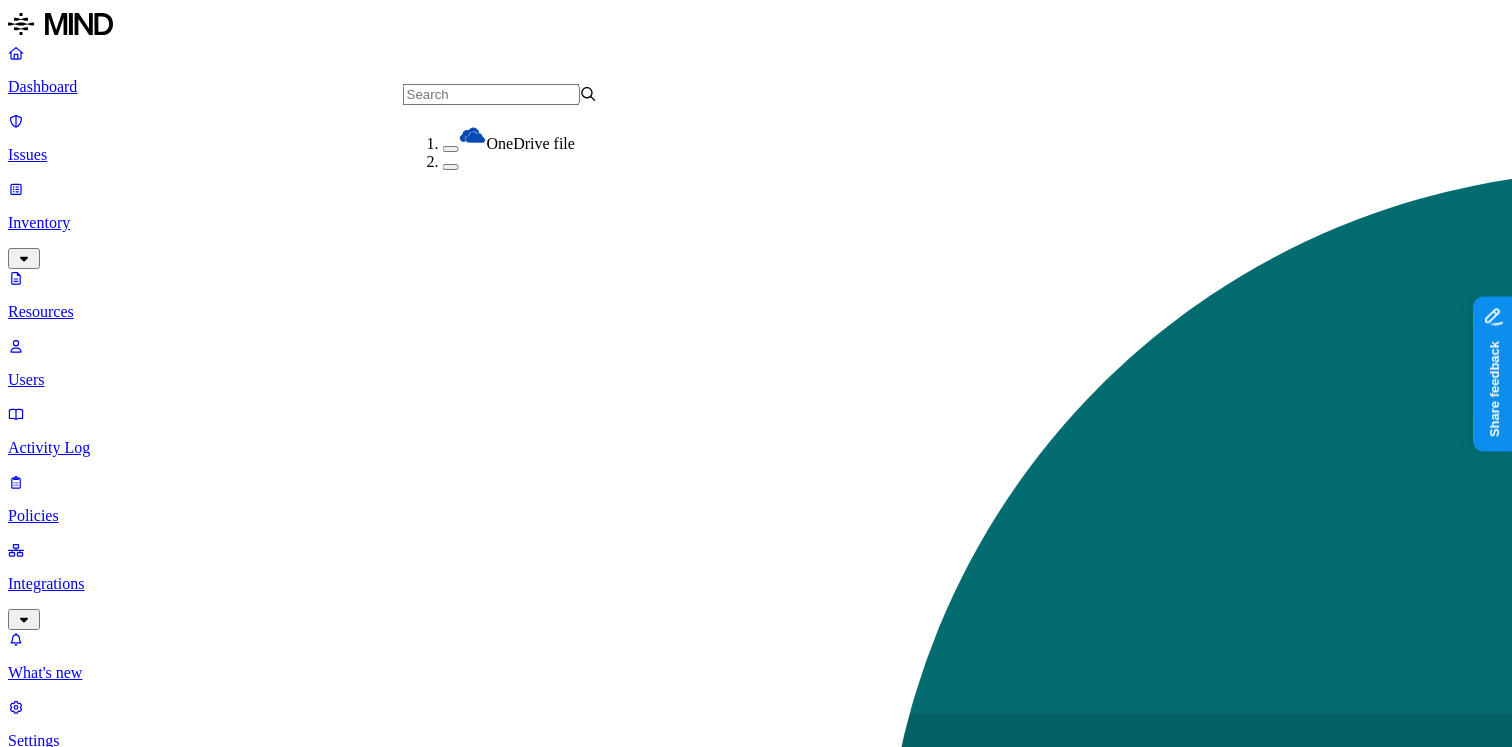 scroll, scrollTop: 232, scrollLeft: 0, axis: vertical 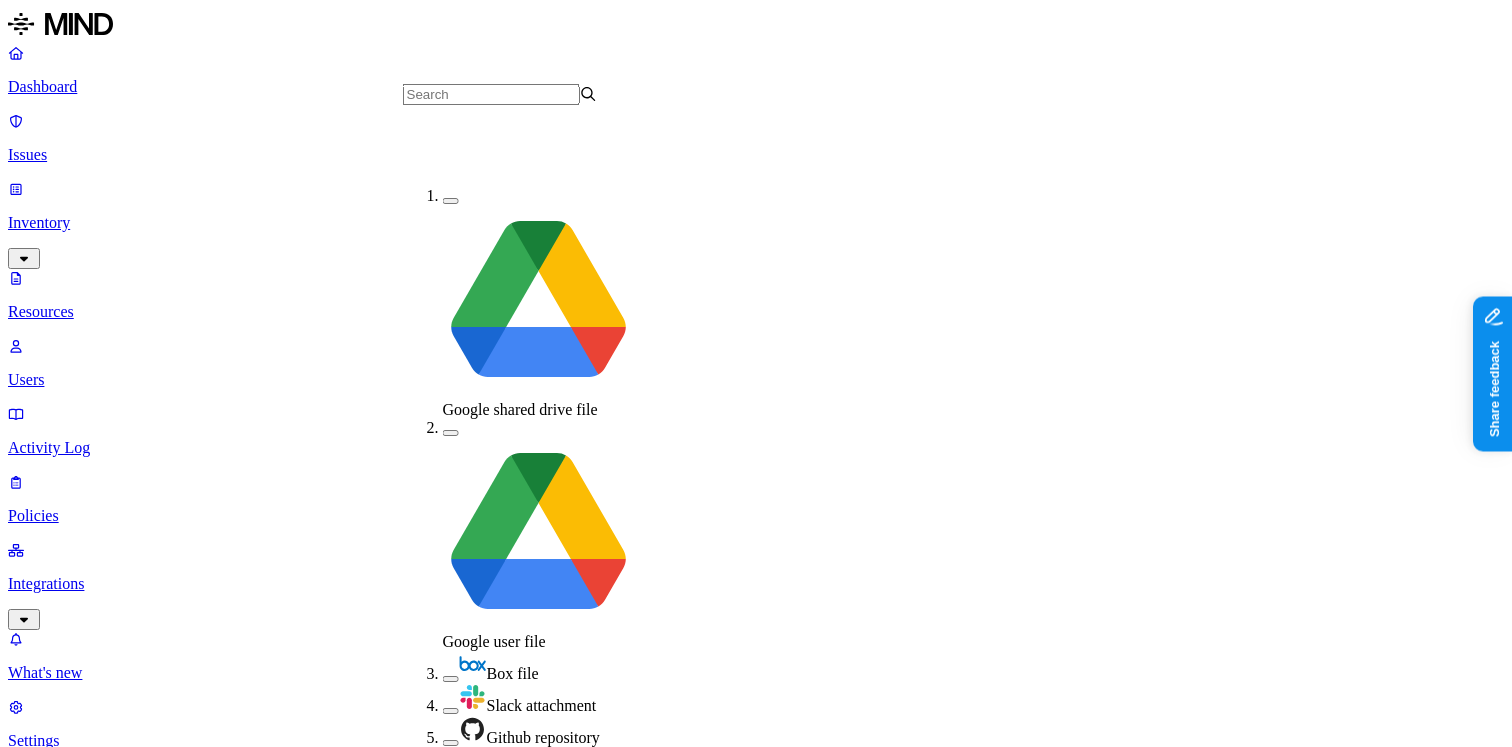 click on "Jira issue" at bounding box center [472, 1161] 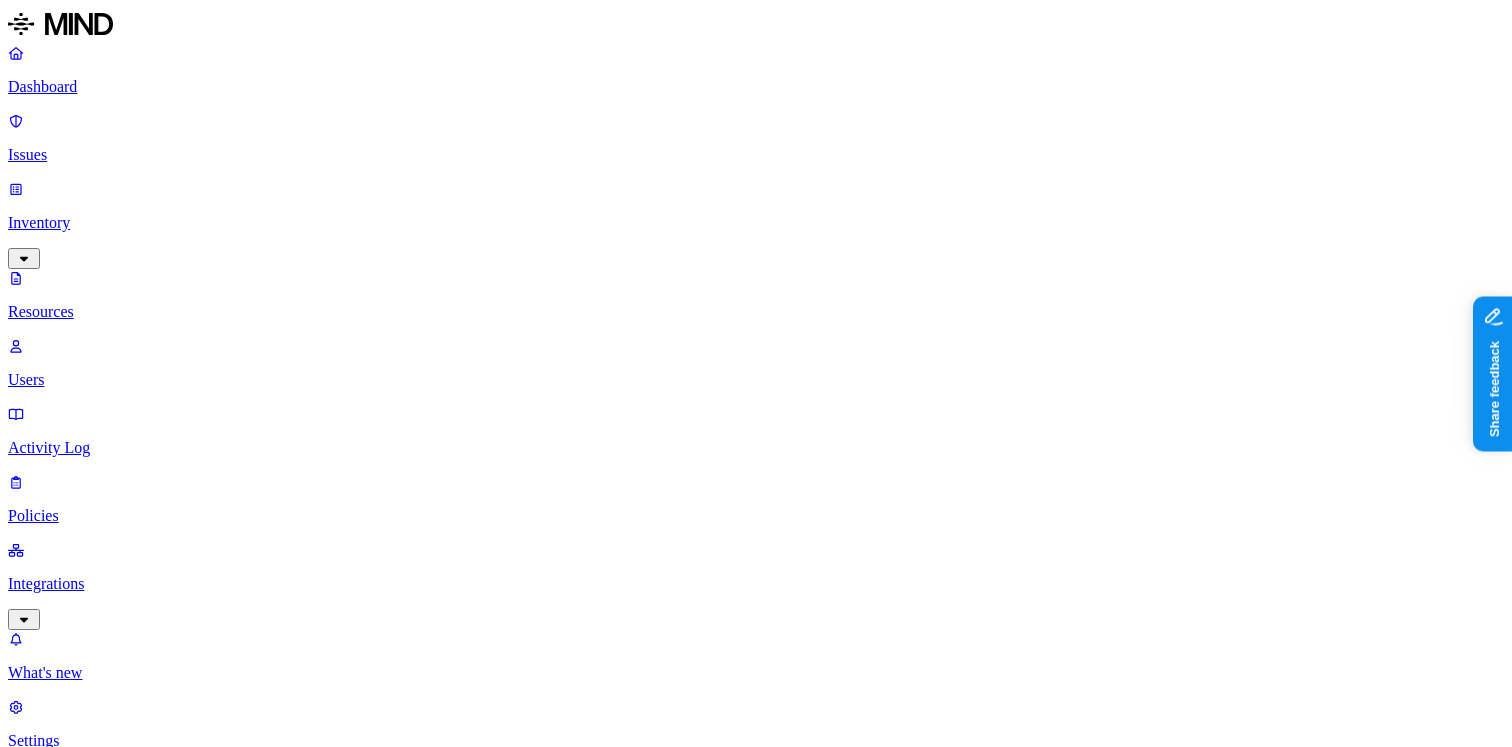 drag, startPoint x: 1334, startPoint y: 238, endPoint x: 1393, endPoint y: 234, distance: 59.135437 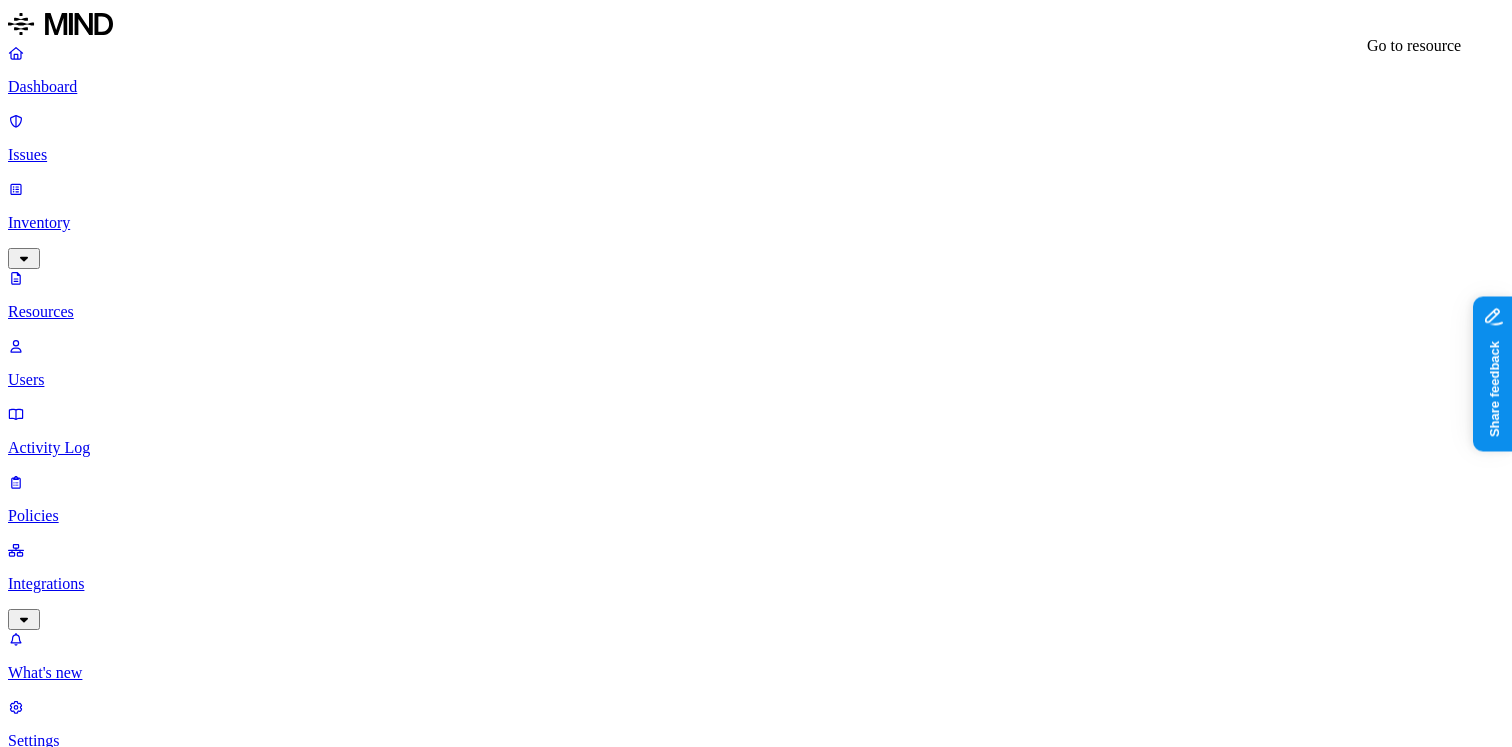 click 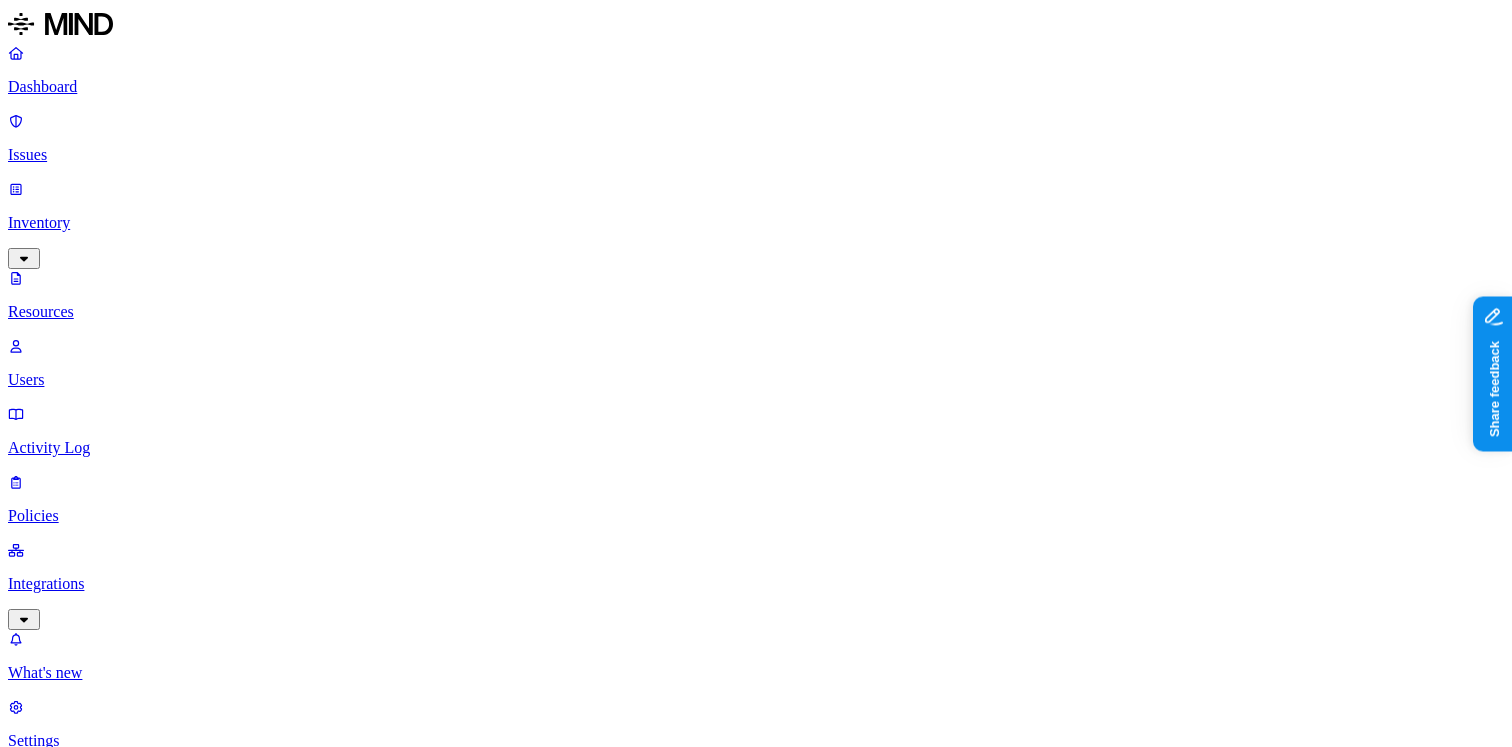 click on "Full path" at bounding box center (36, 5358) 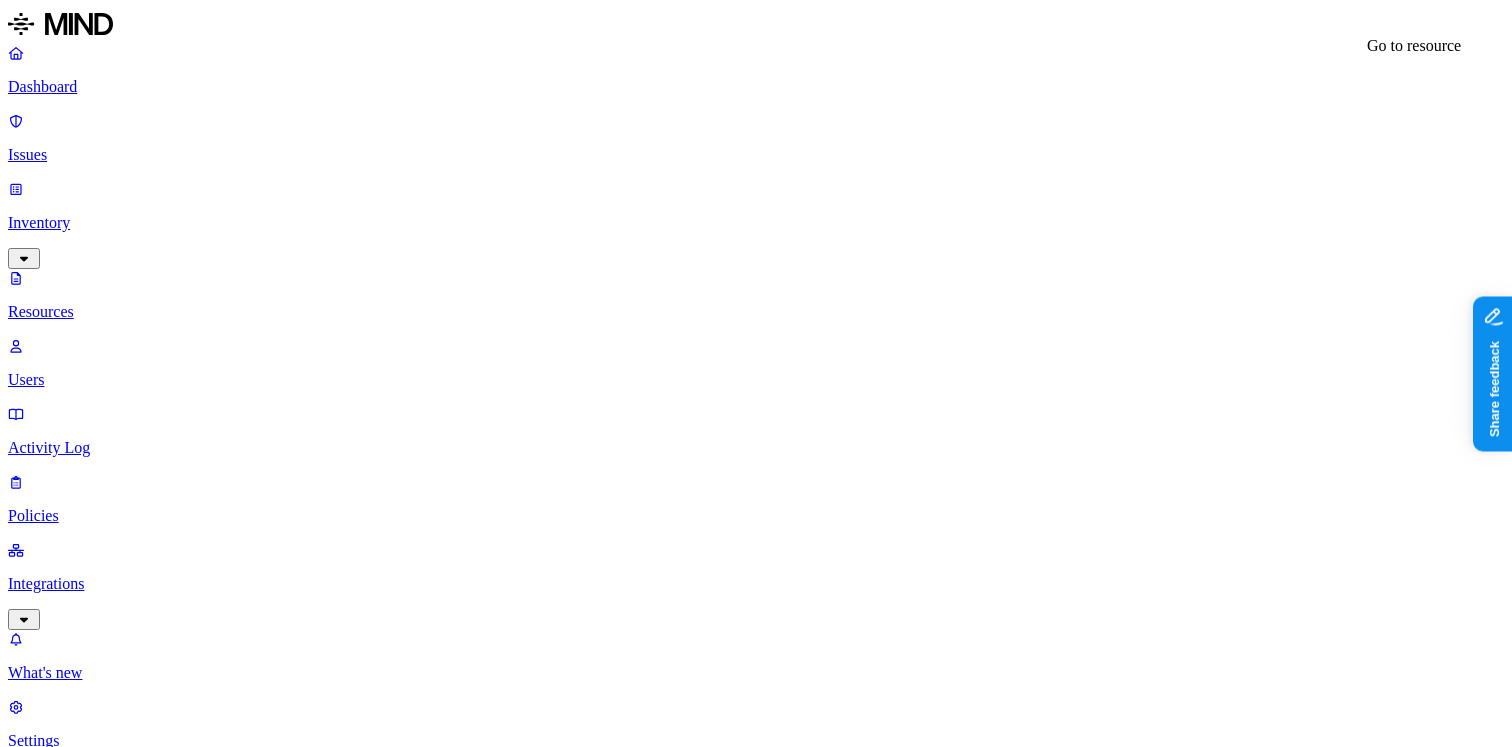 click 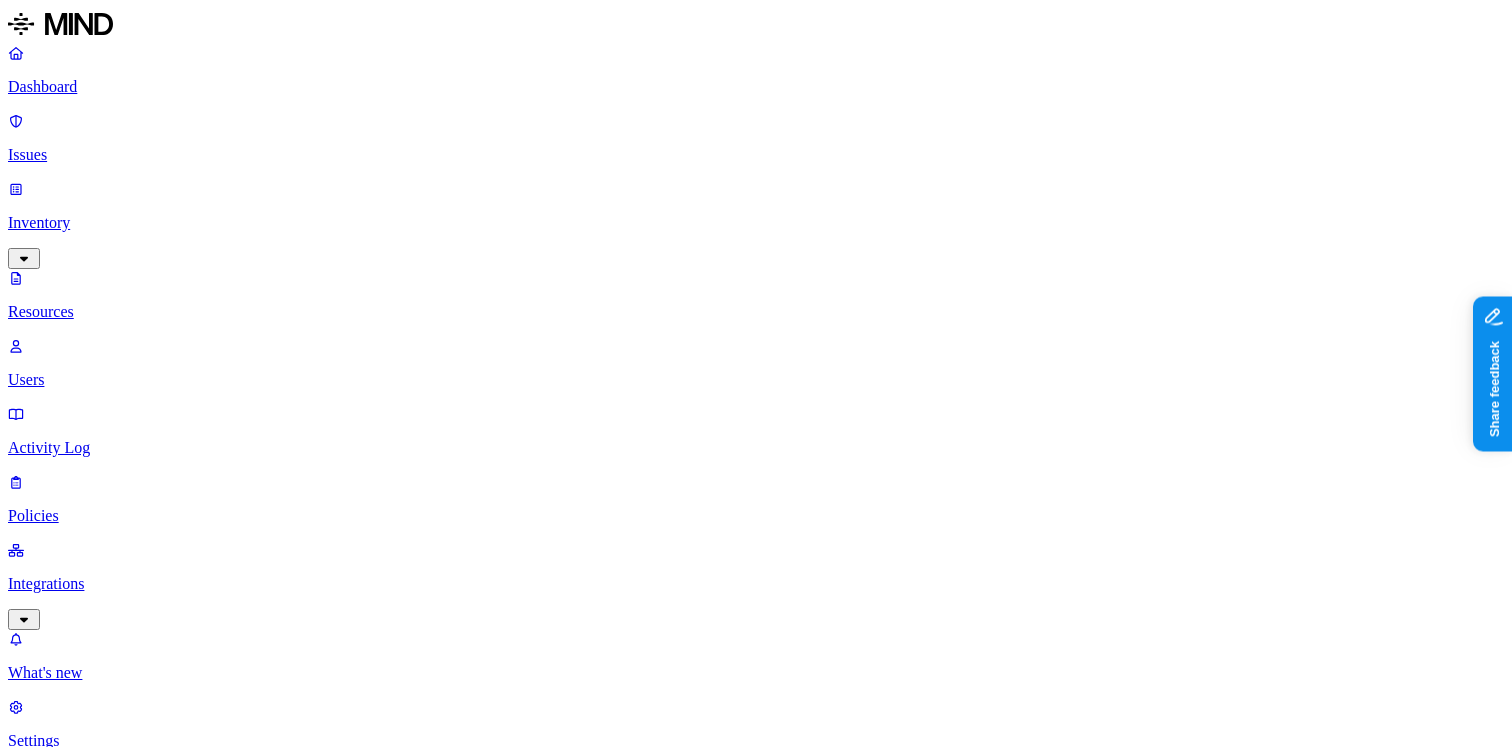 click on "Full path" at bounding box center (36, 5358) 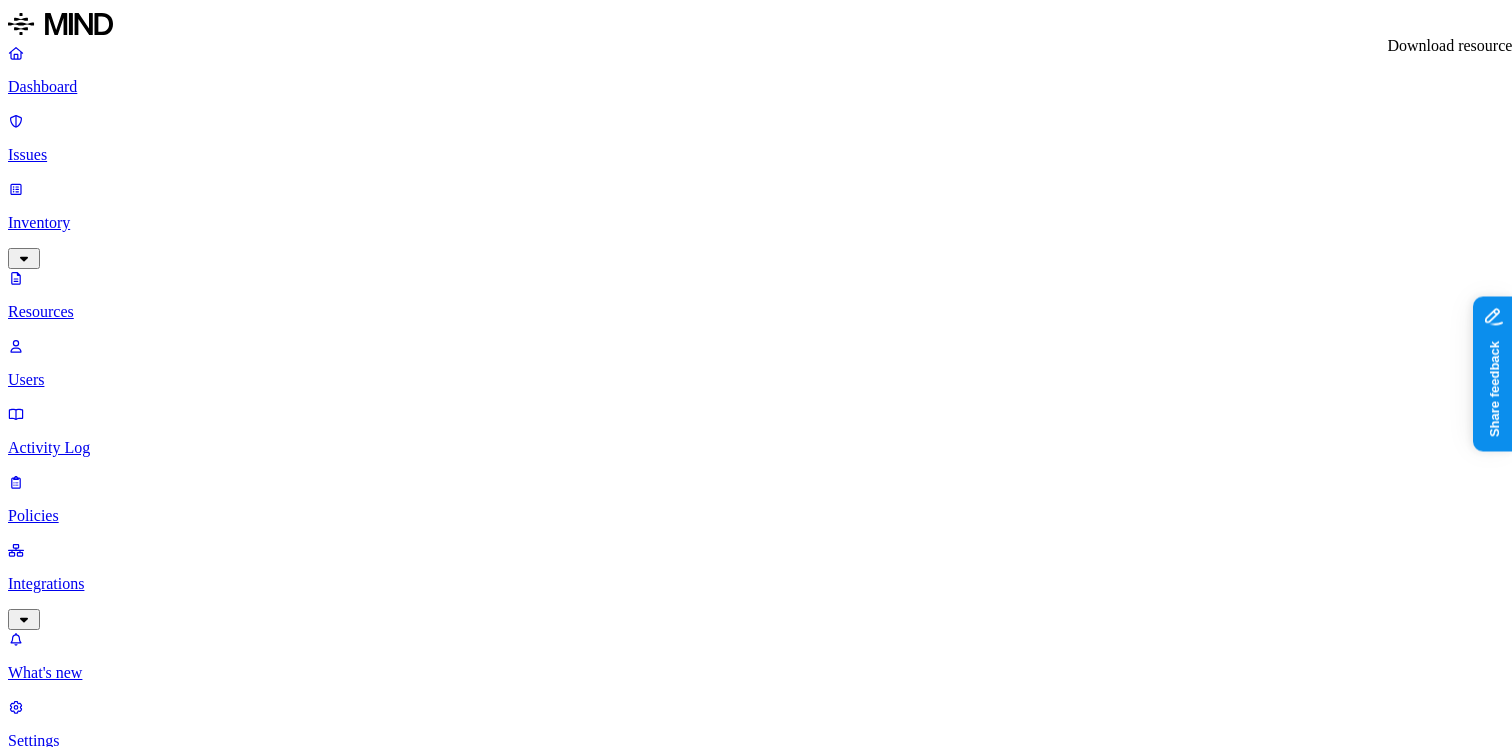 click 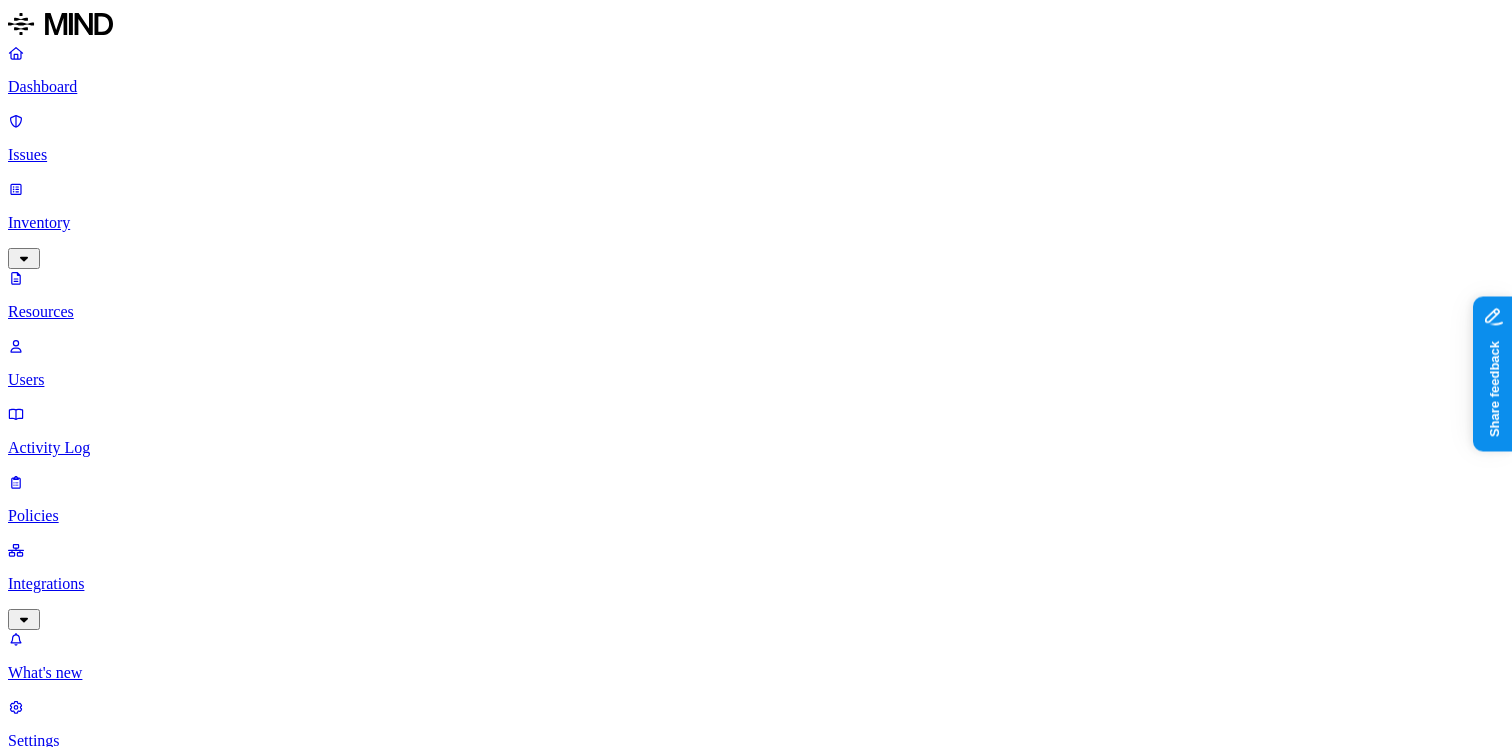 click on "–" at bounding box center (837, 1295) 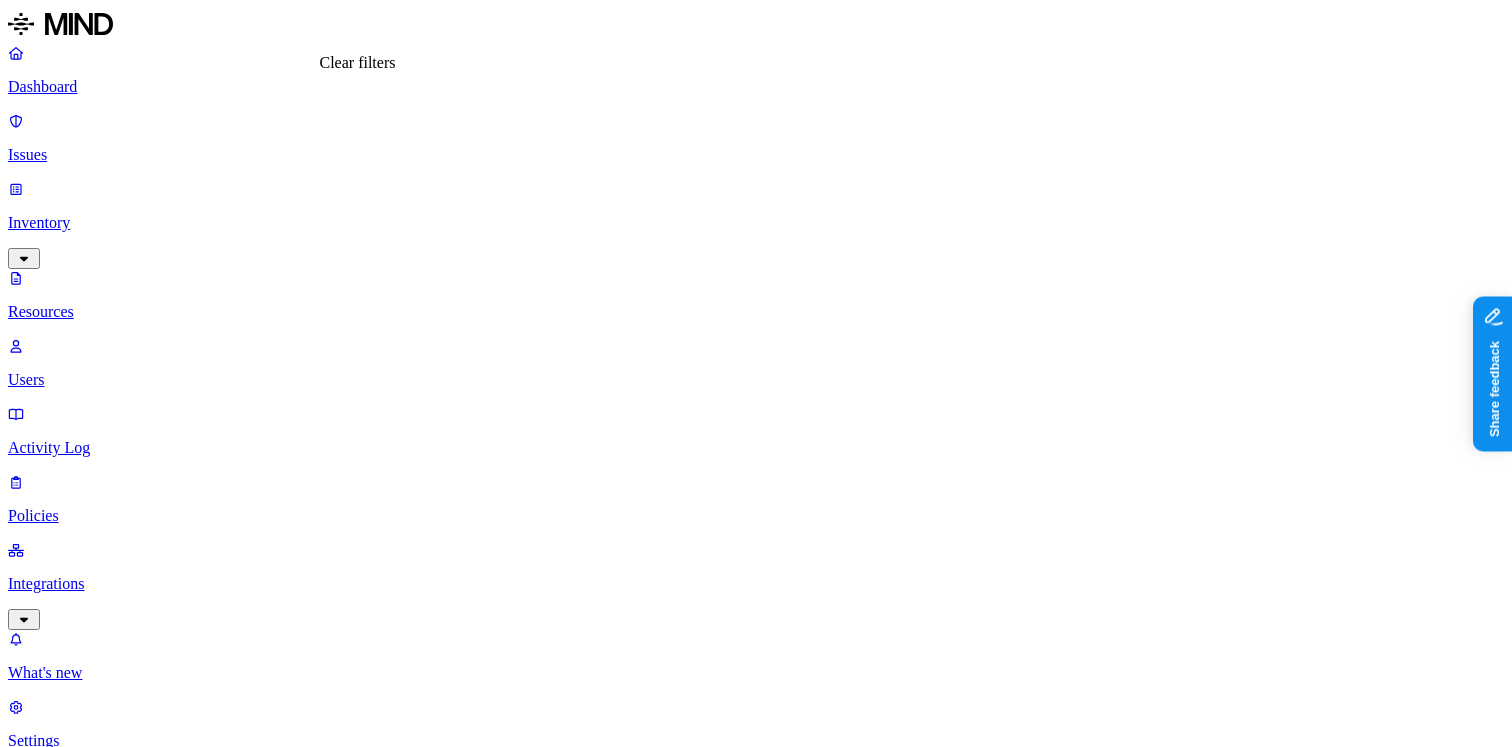 click 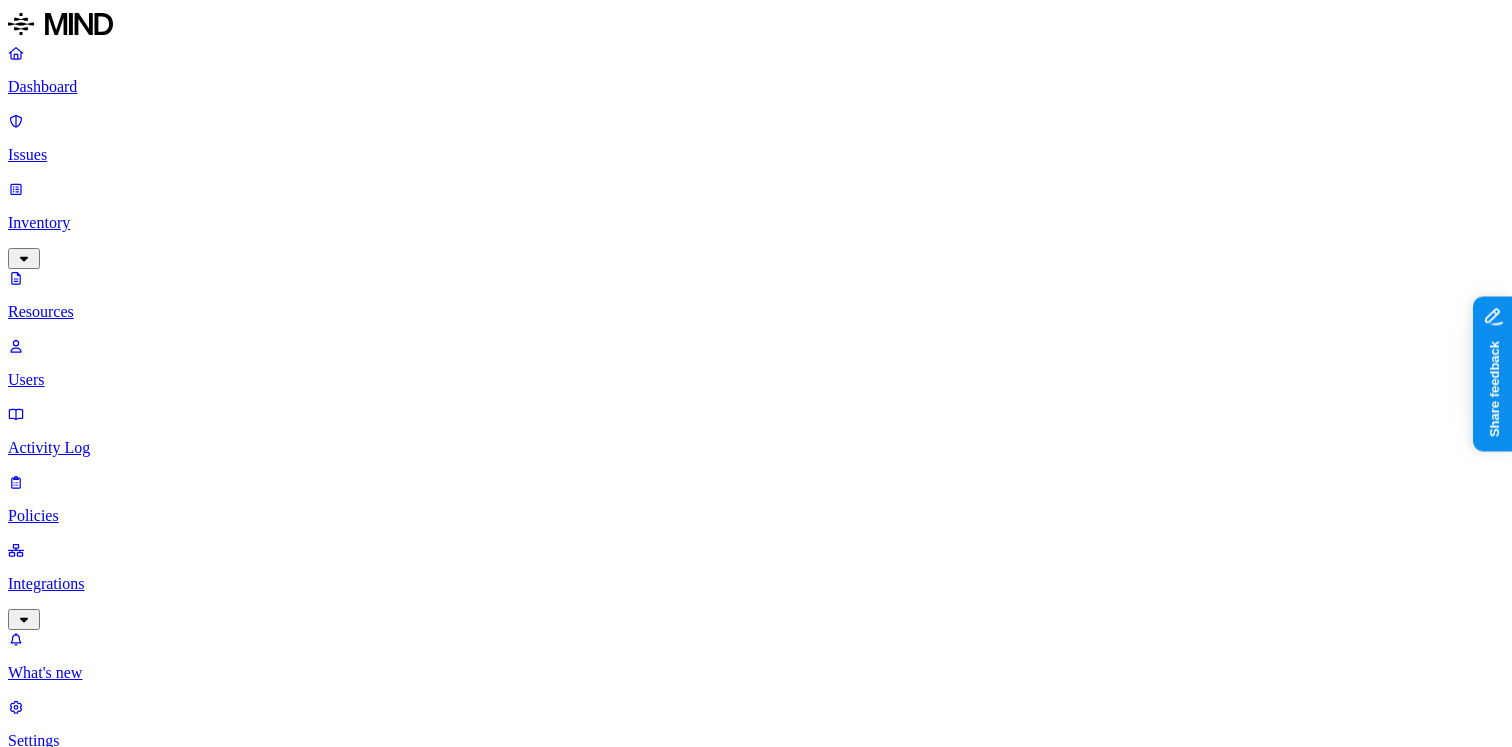 click on "Access" at bounding box center (536, 1069) 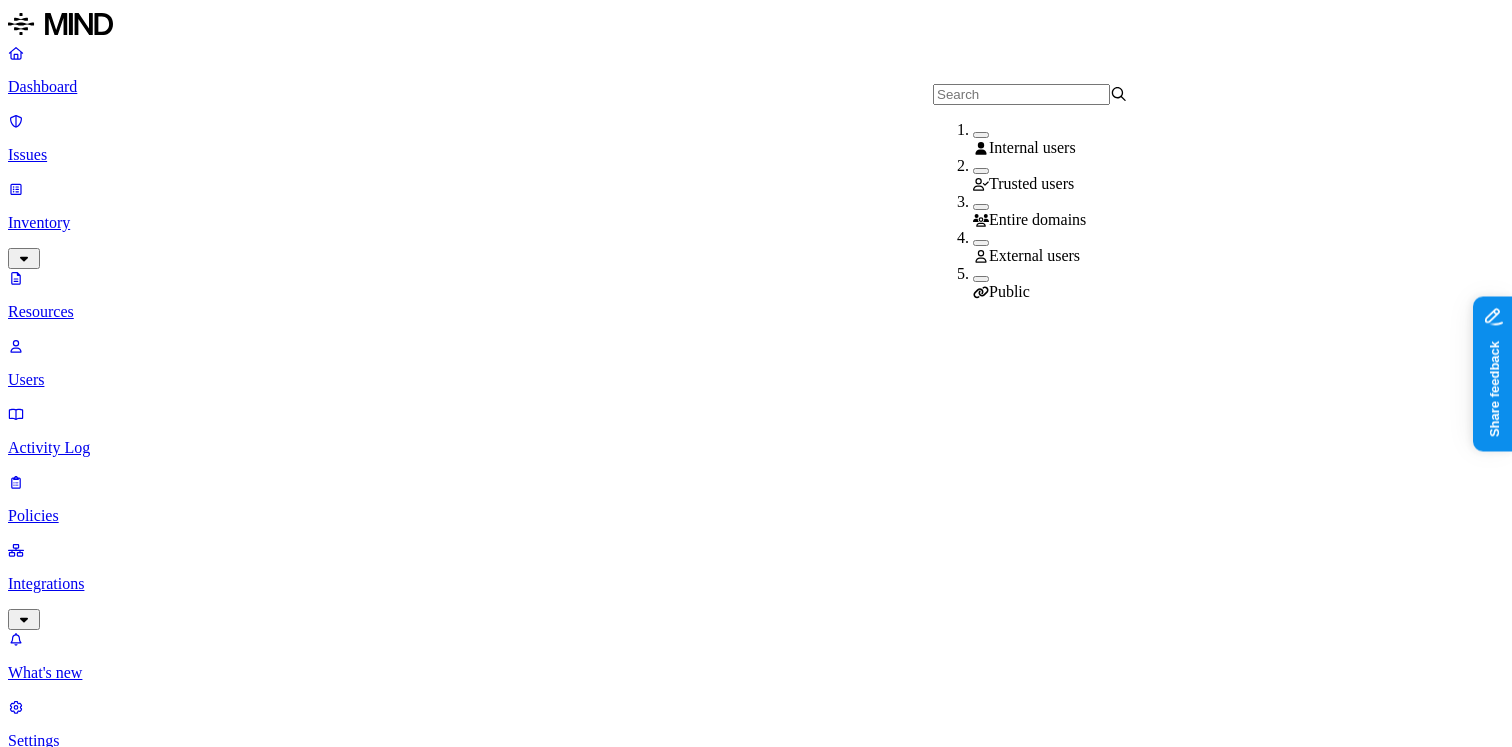 click on "Last access" at bounding box center (631, 1069) 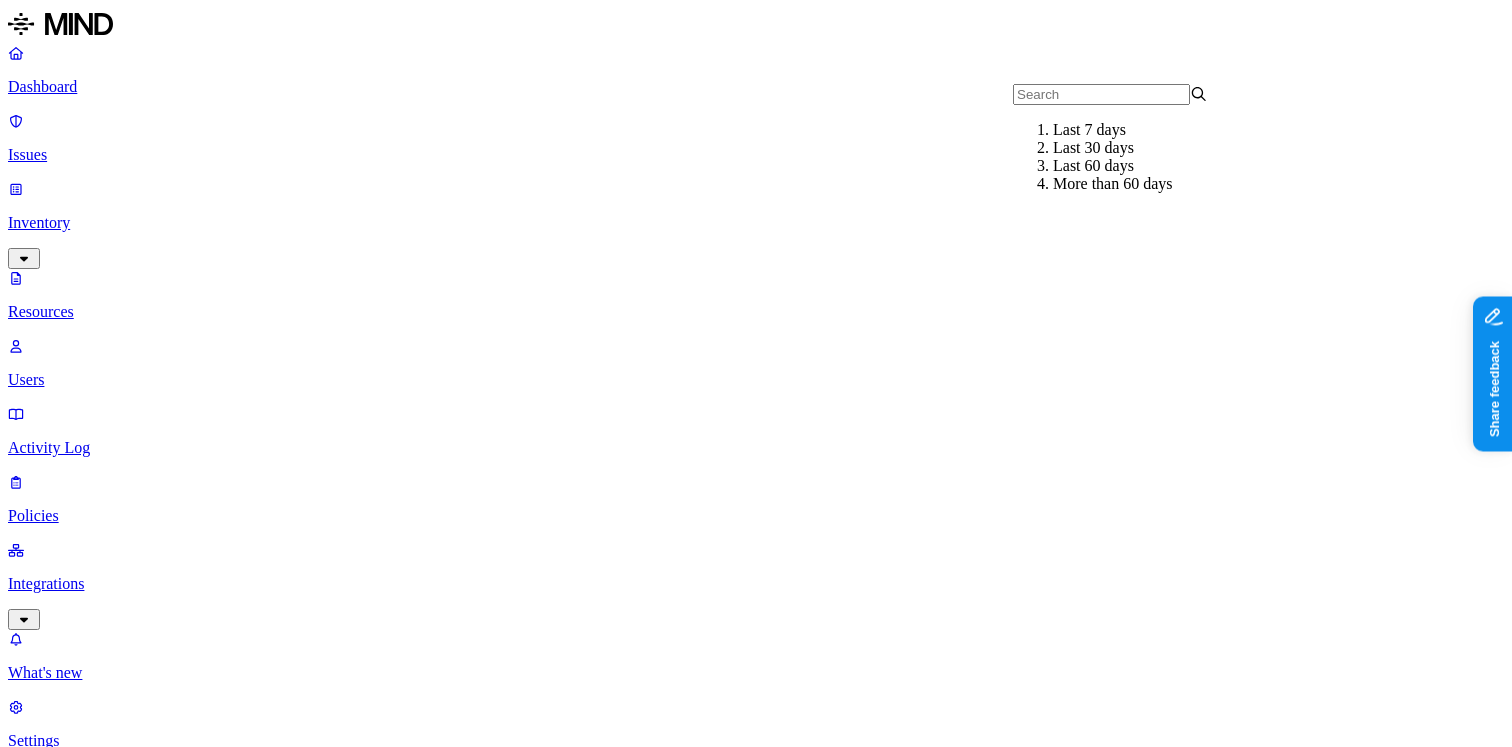 click on "Last 7 days" at bounding box center (1150, 130) 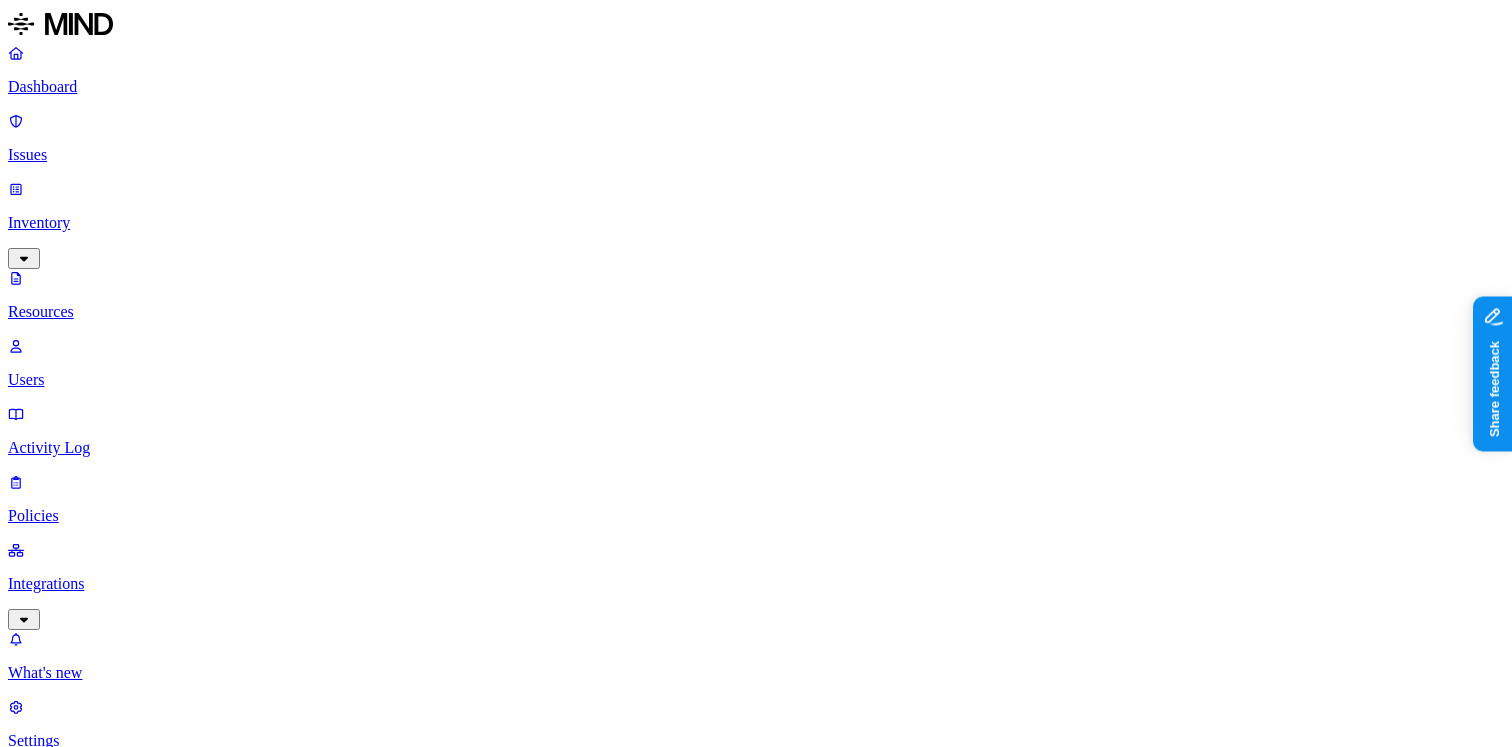 click on "–" at bounding box center (2794, 1299) 